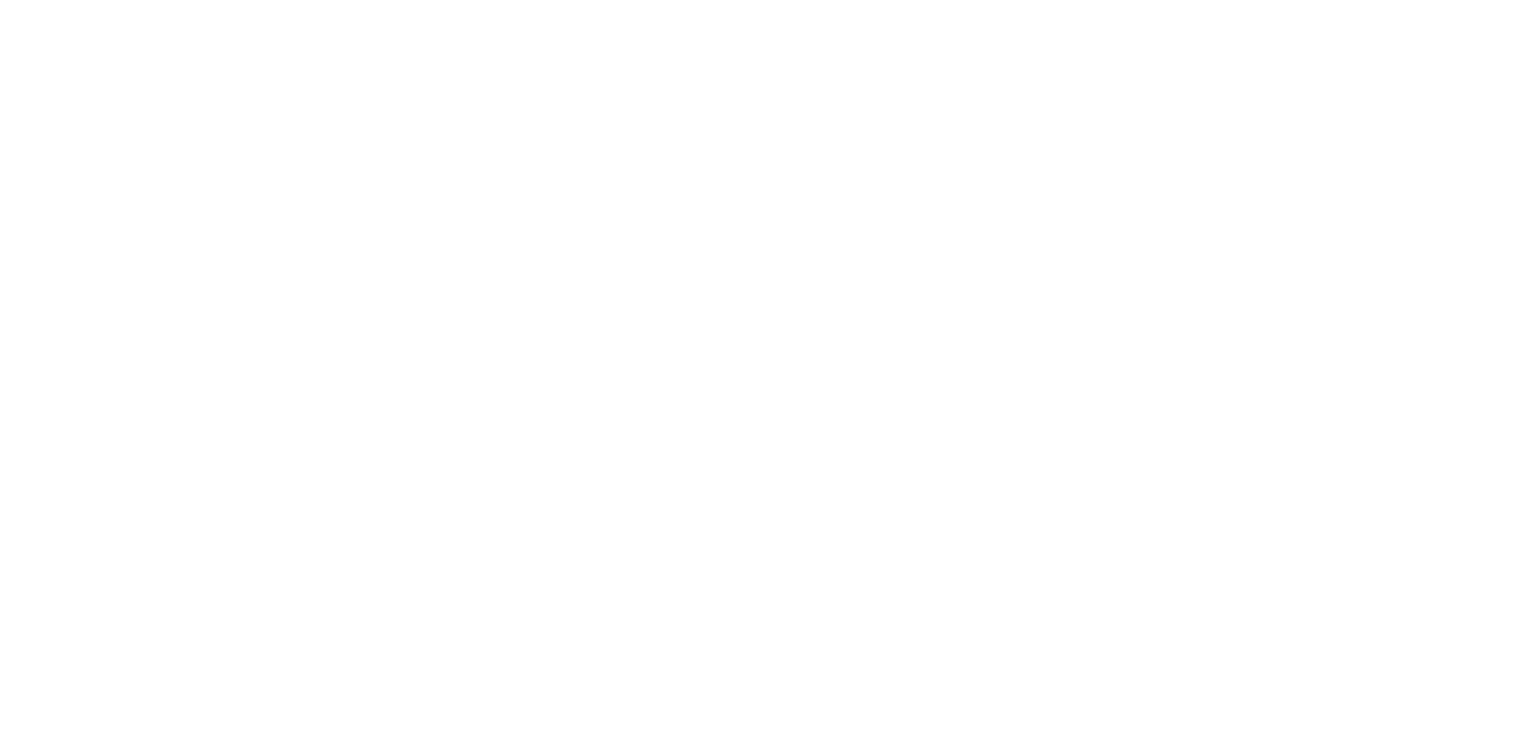 scroll, scrollTop: 0, scrollLeft: 0, axis: both 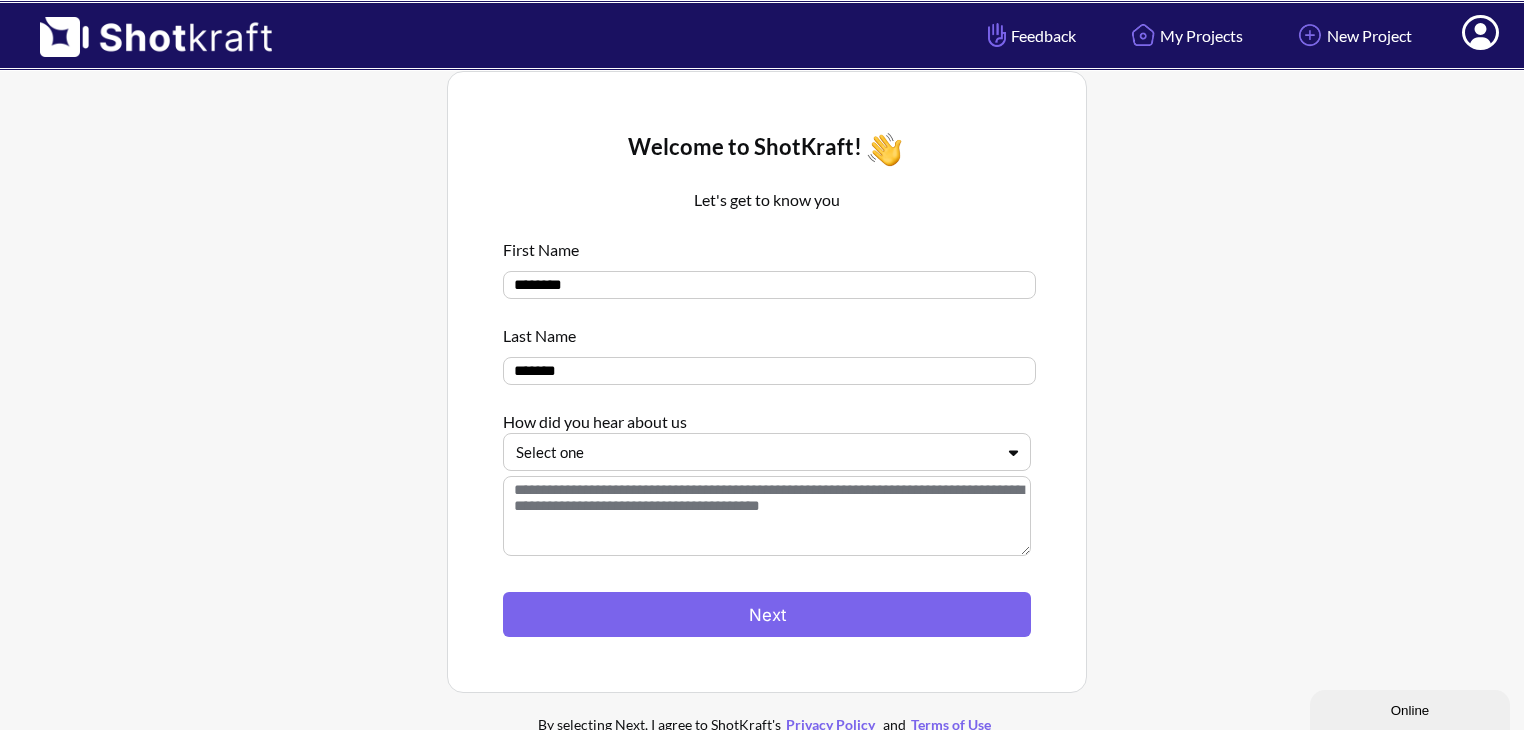 click at bounding box center (755, 452) 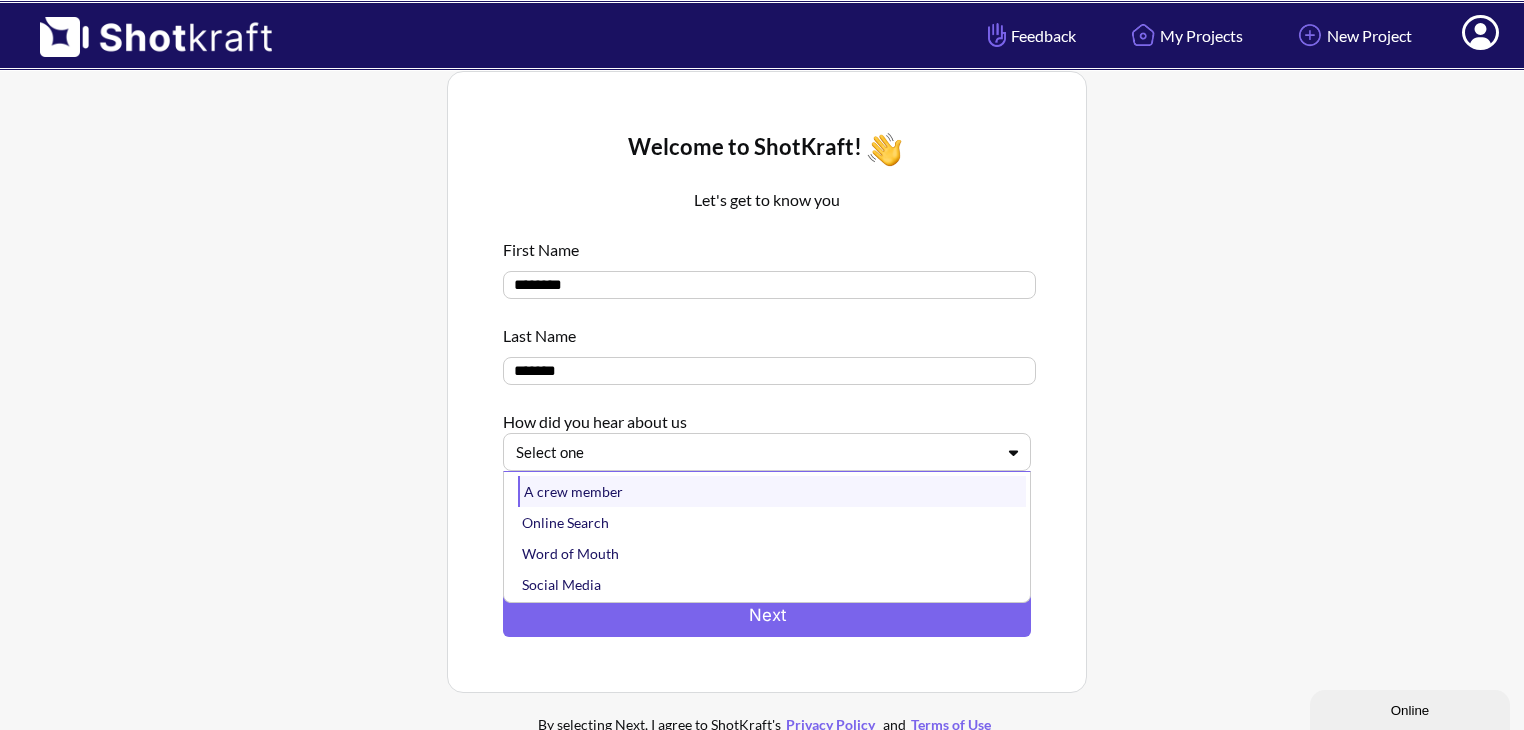 click on "A crew member" at bounding box center [772, 491] 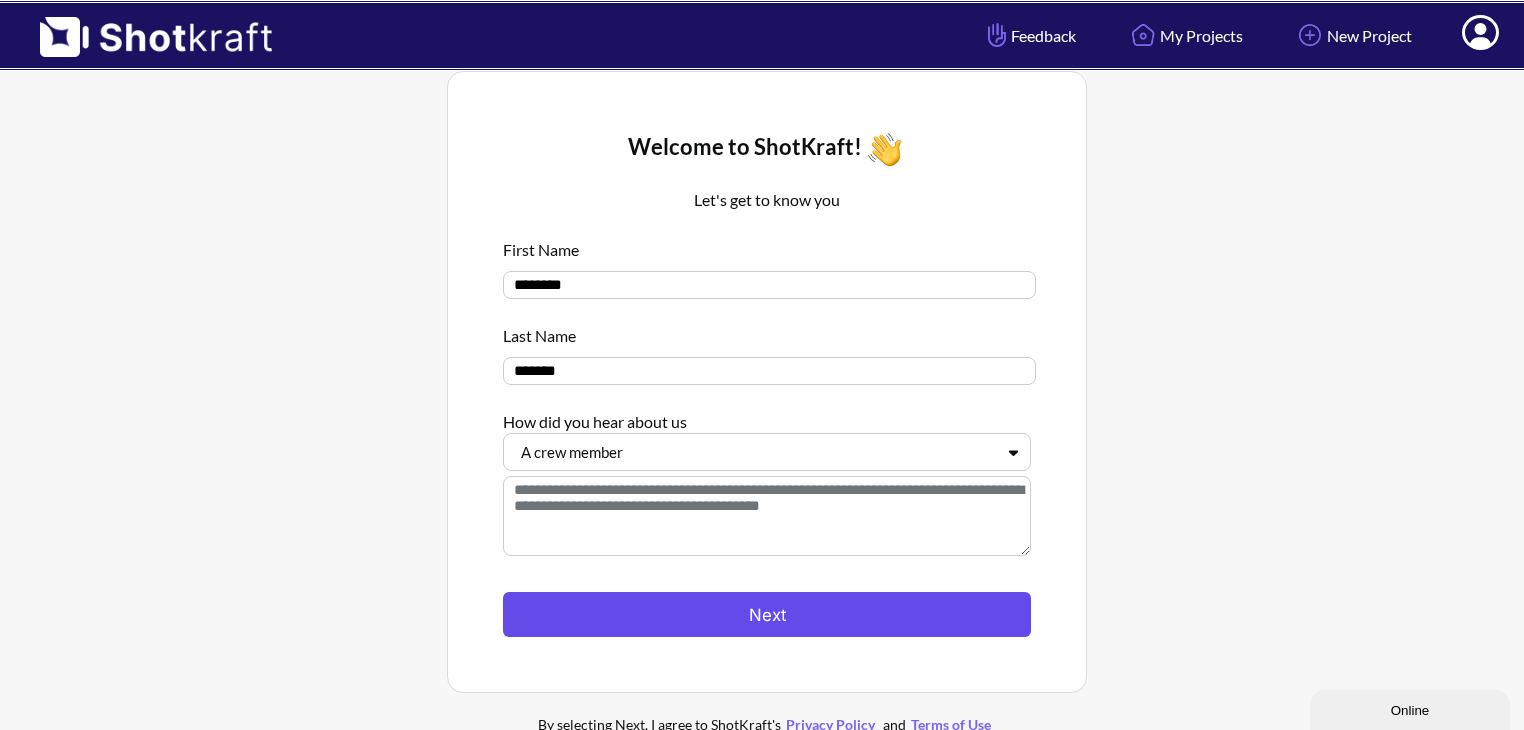 click on "Next" at bounding box center [767, 614] 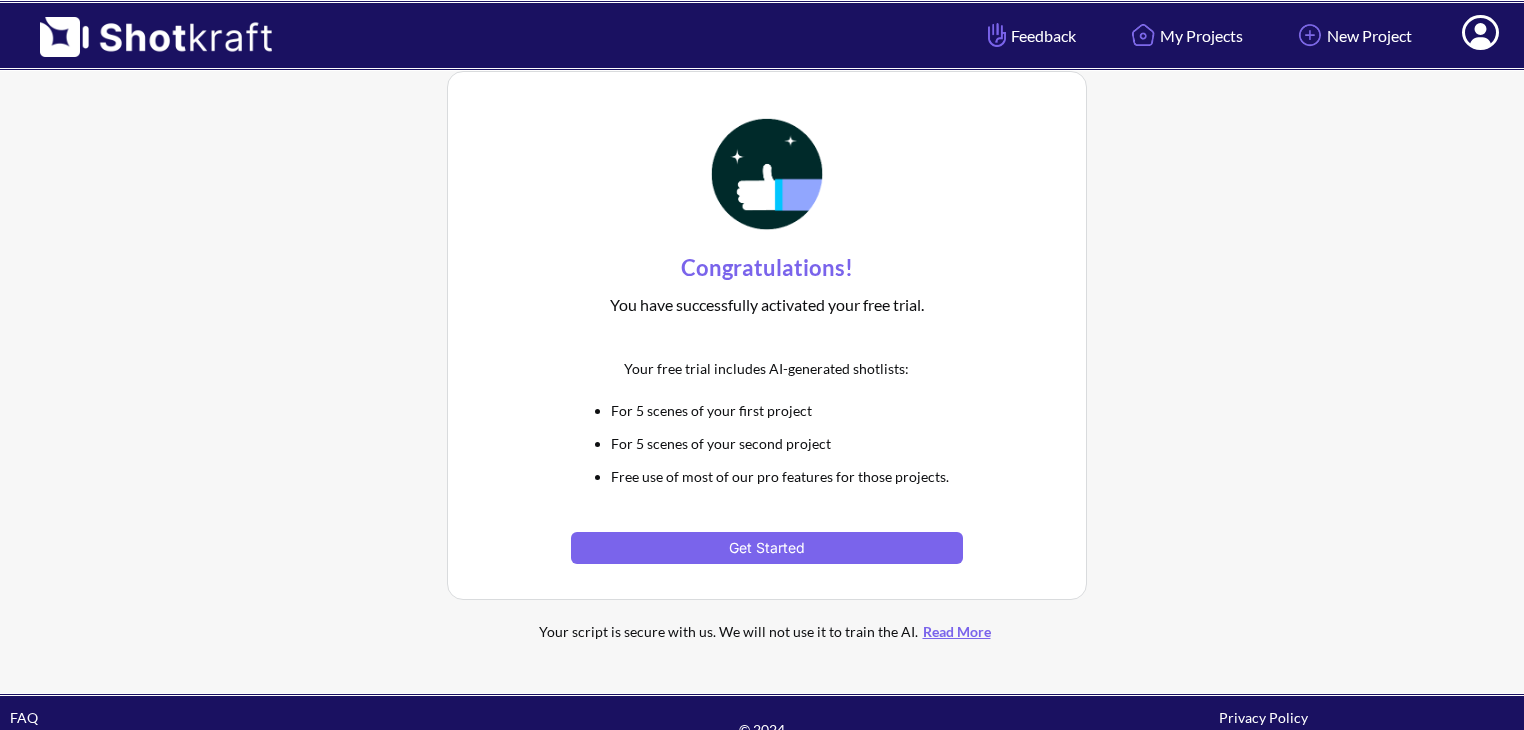 scroll, scrollTop: 0, scrollLeft: 0, axis: both 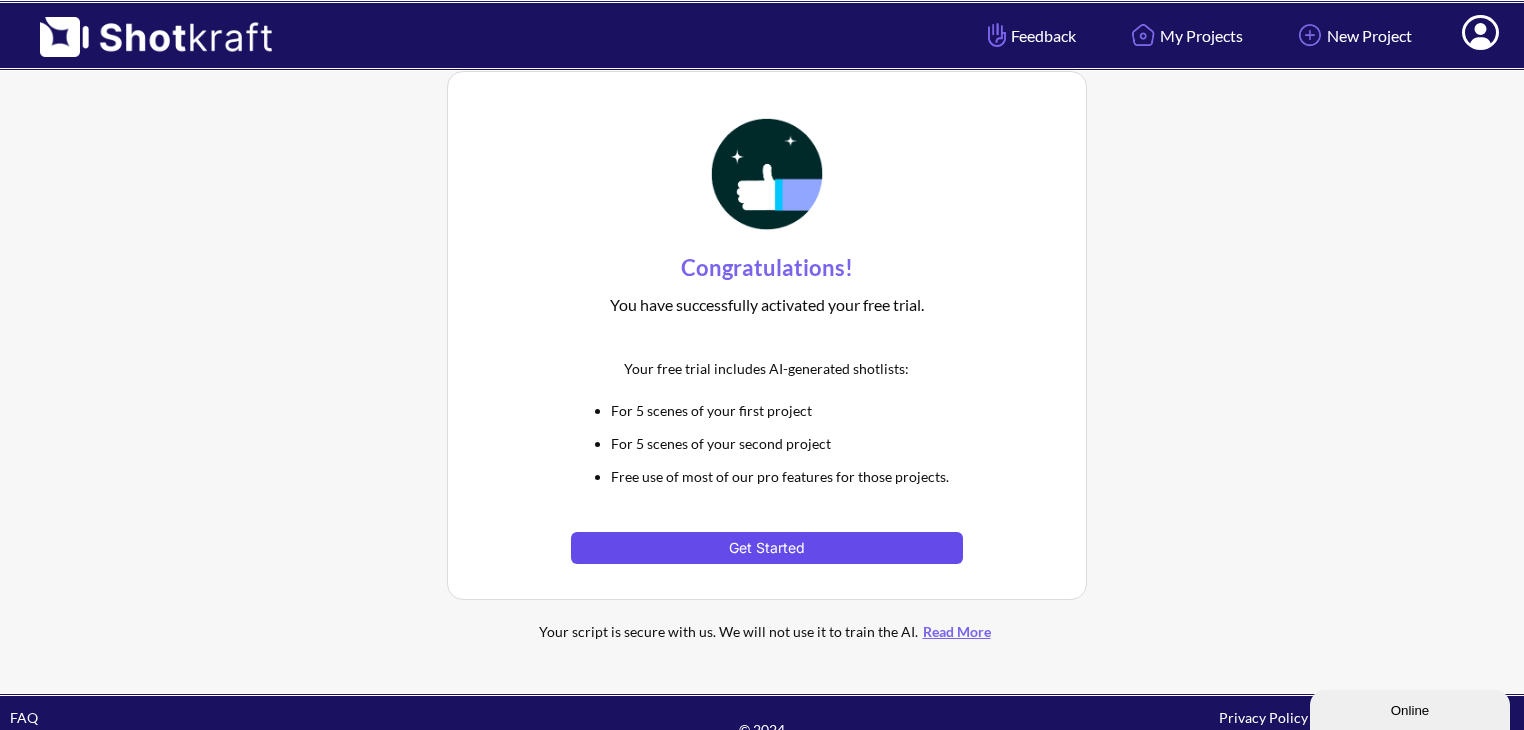 click on "Get Started" at bounding box center [766, 548] 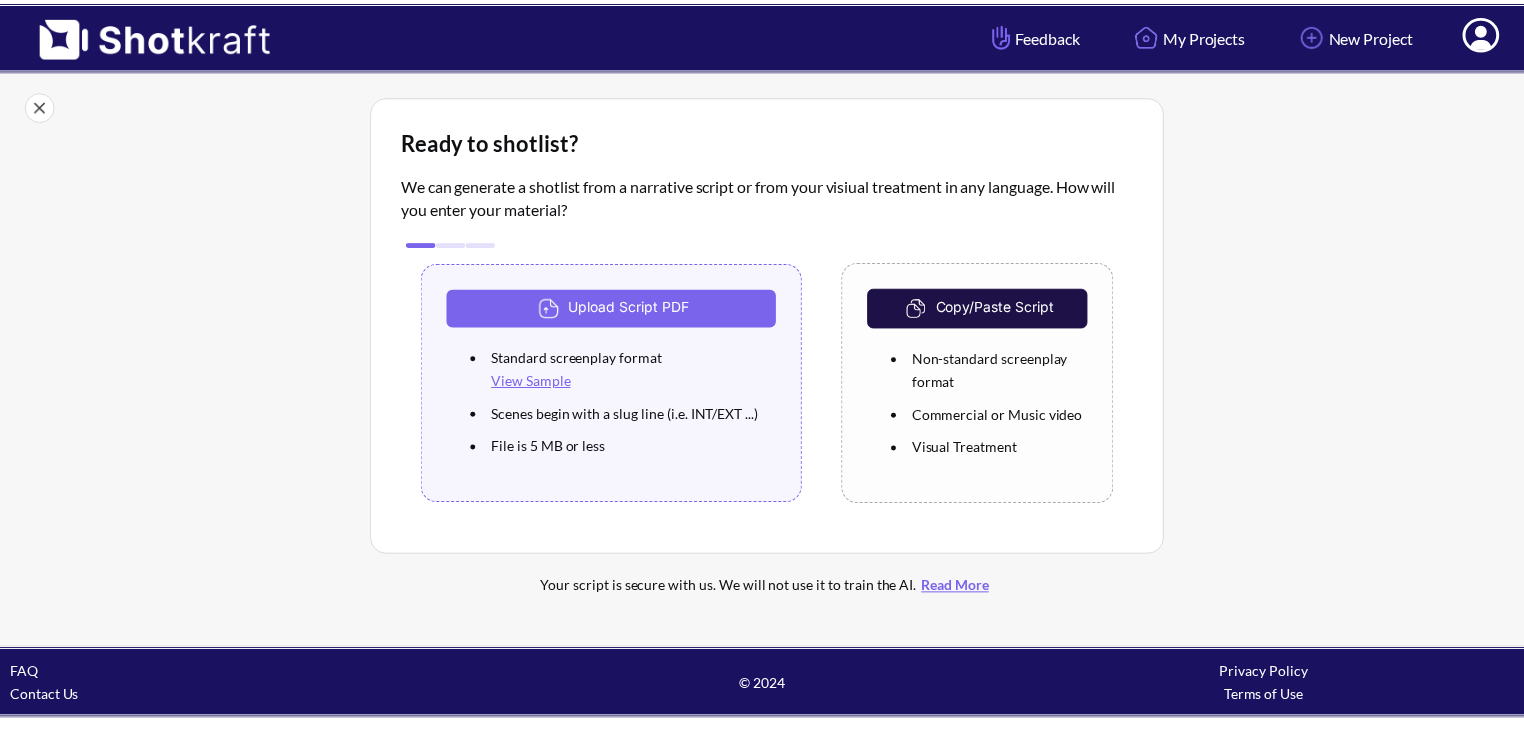 scroll, scrollTop: 0, scrollLeft: 0, axis: both 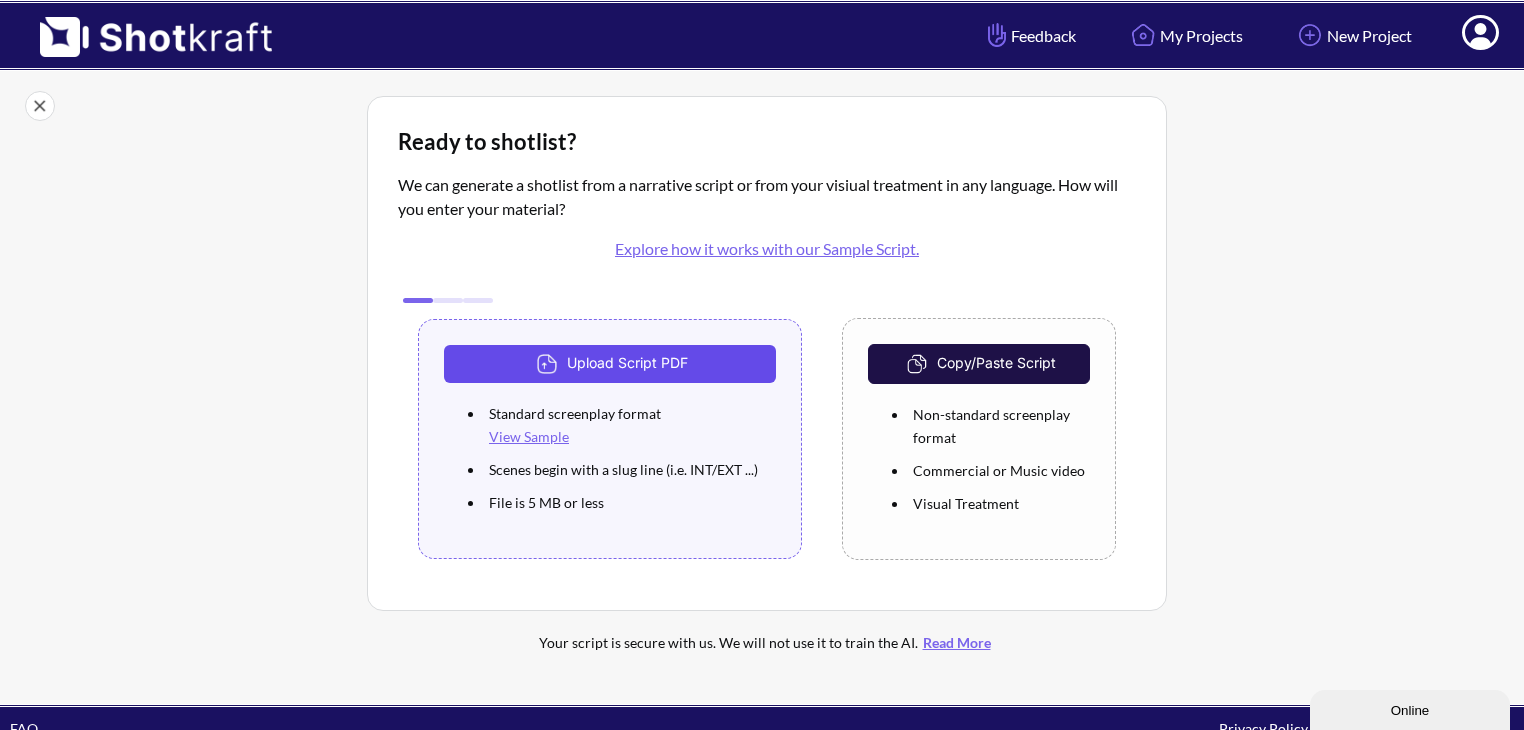 click on "Upload Script PDF" at bounding box center [610, 364] 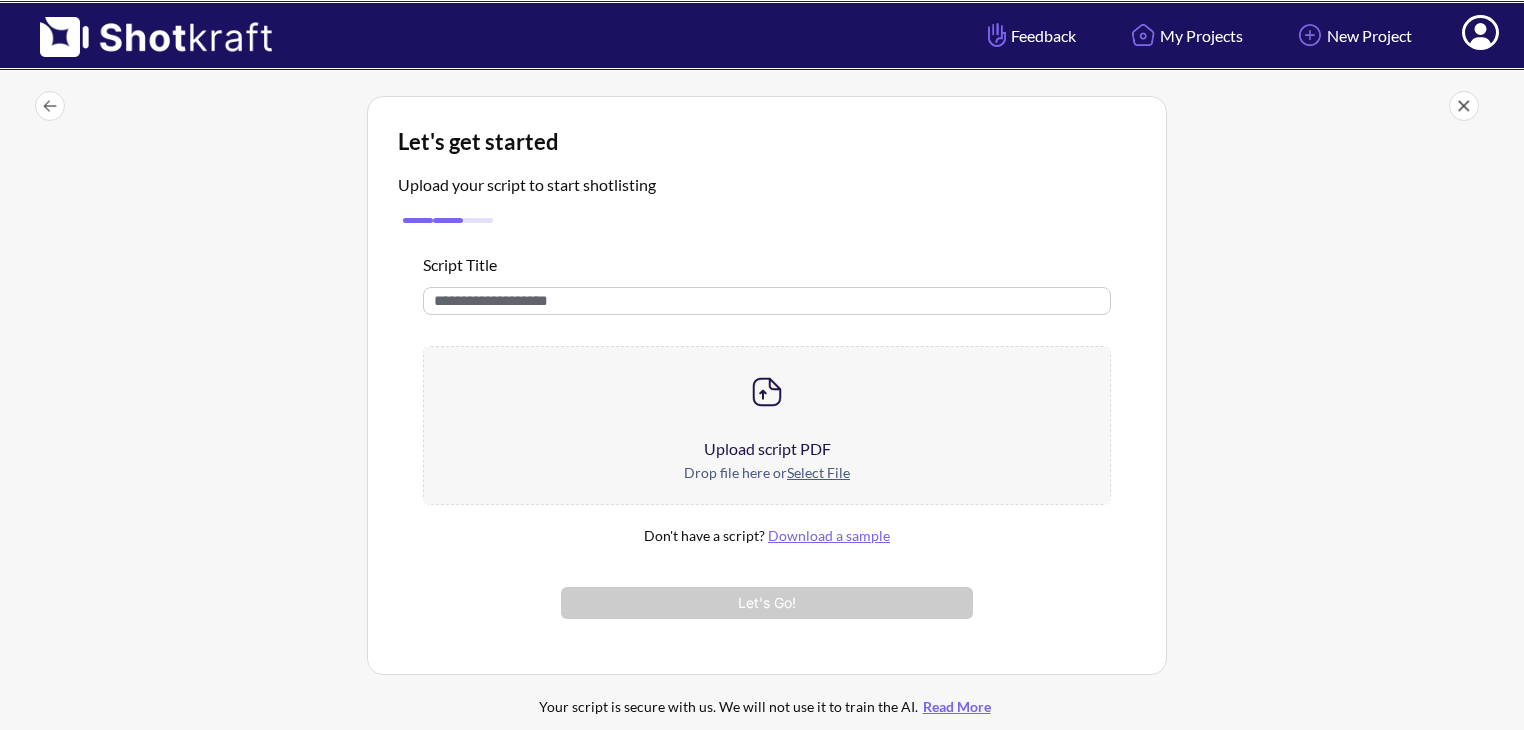 scroll, scrollTop: 0, scrollLeft: 0, axis: both 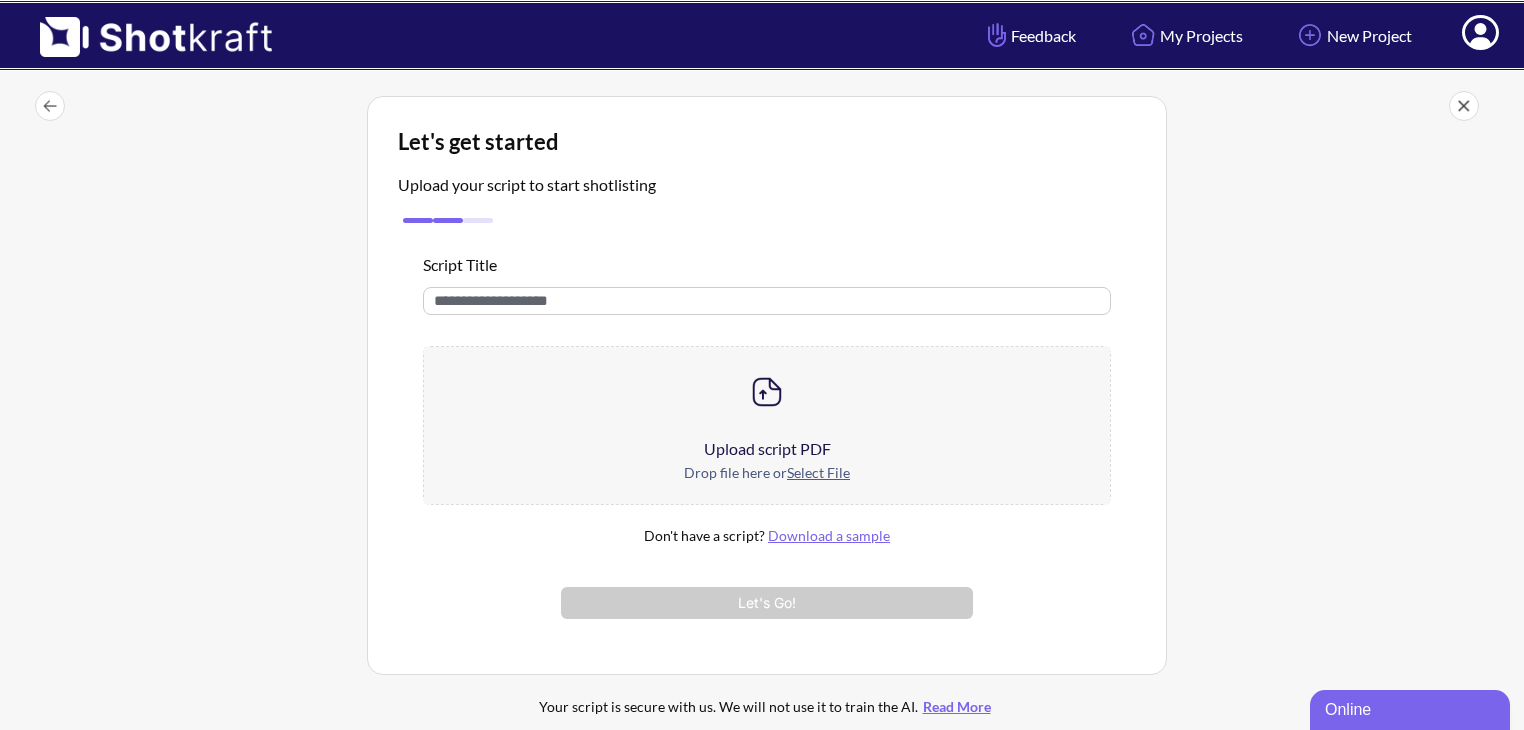 click at bounding box center (767, 301) 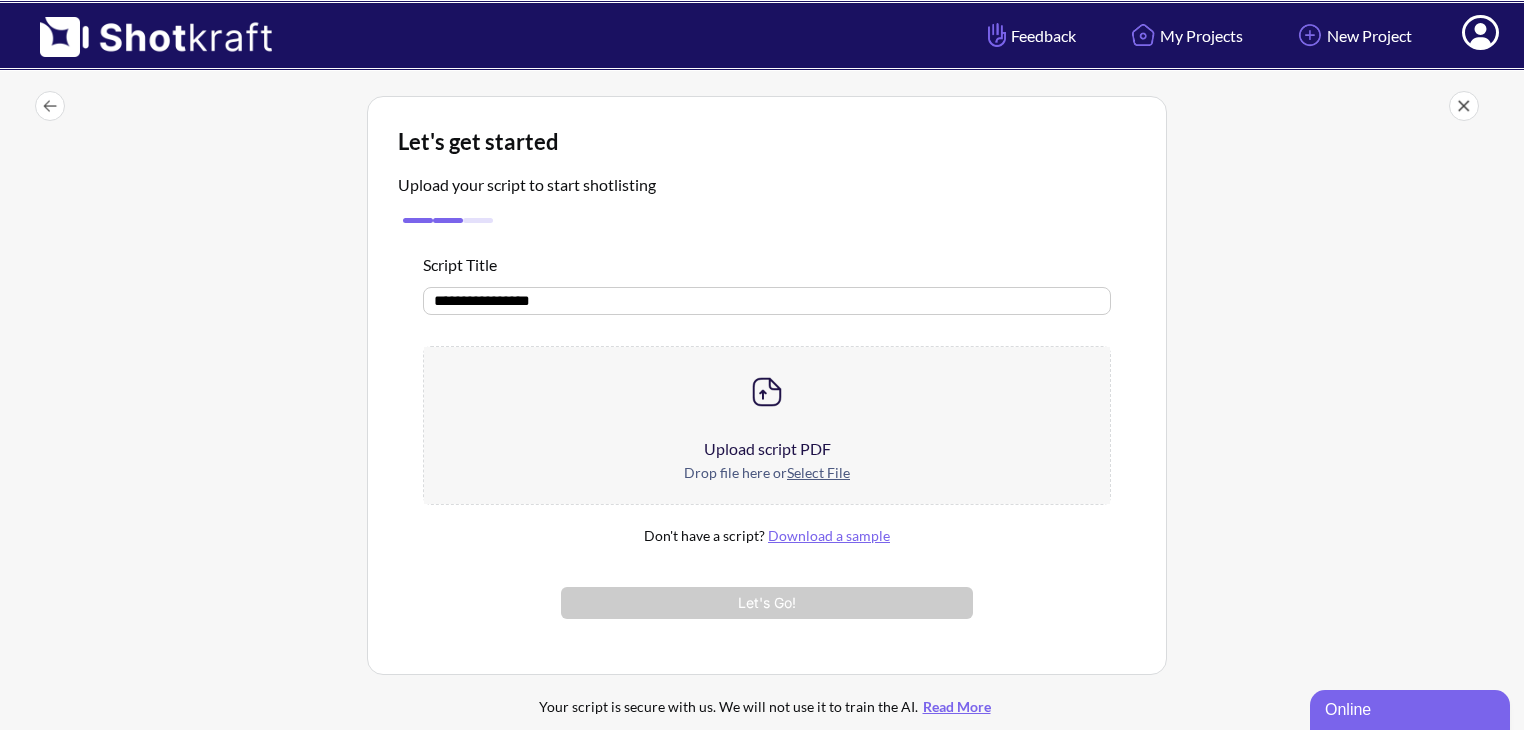 type on "**********" 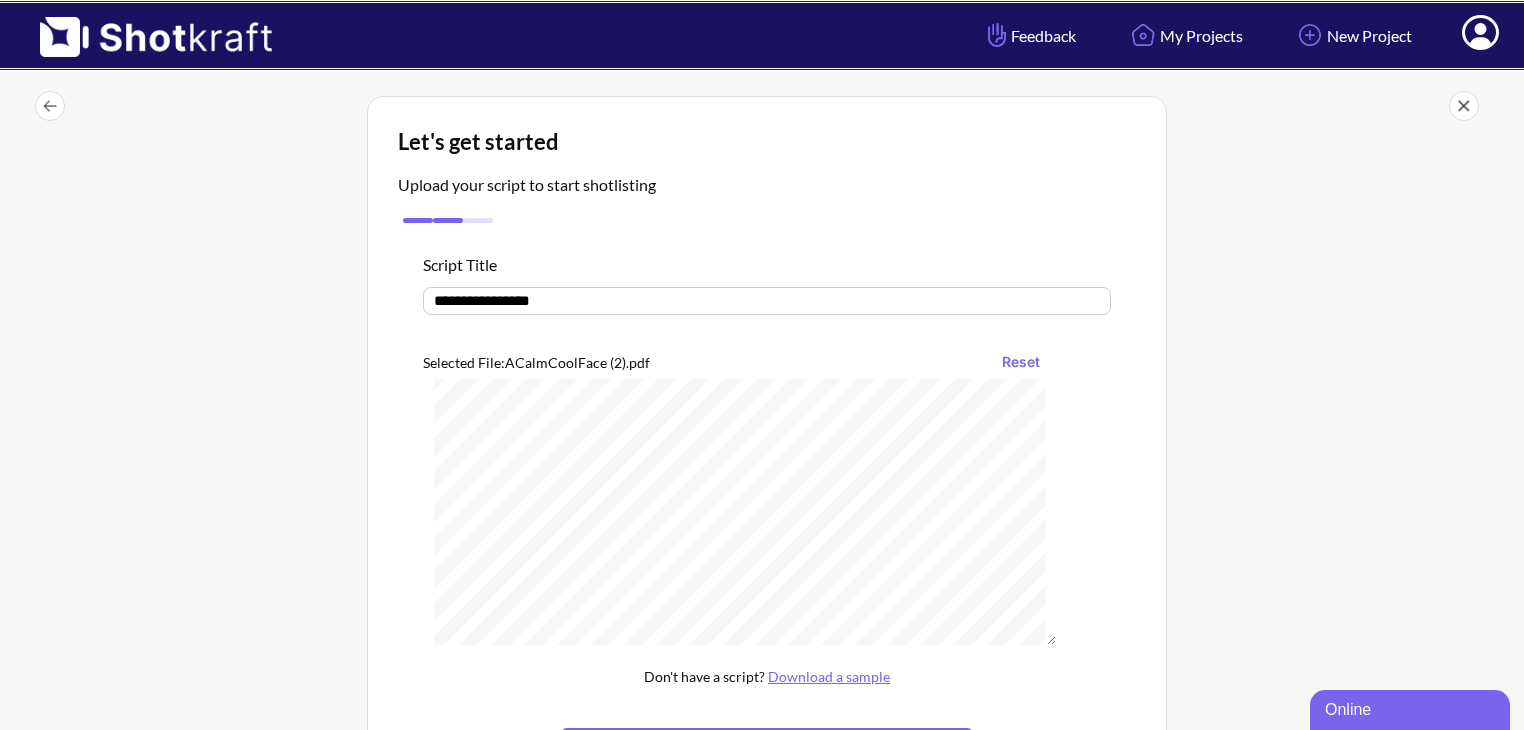 scroll, scrollTop: 7588, scrollLeft: 0, axis: vertical 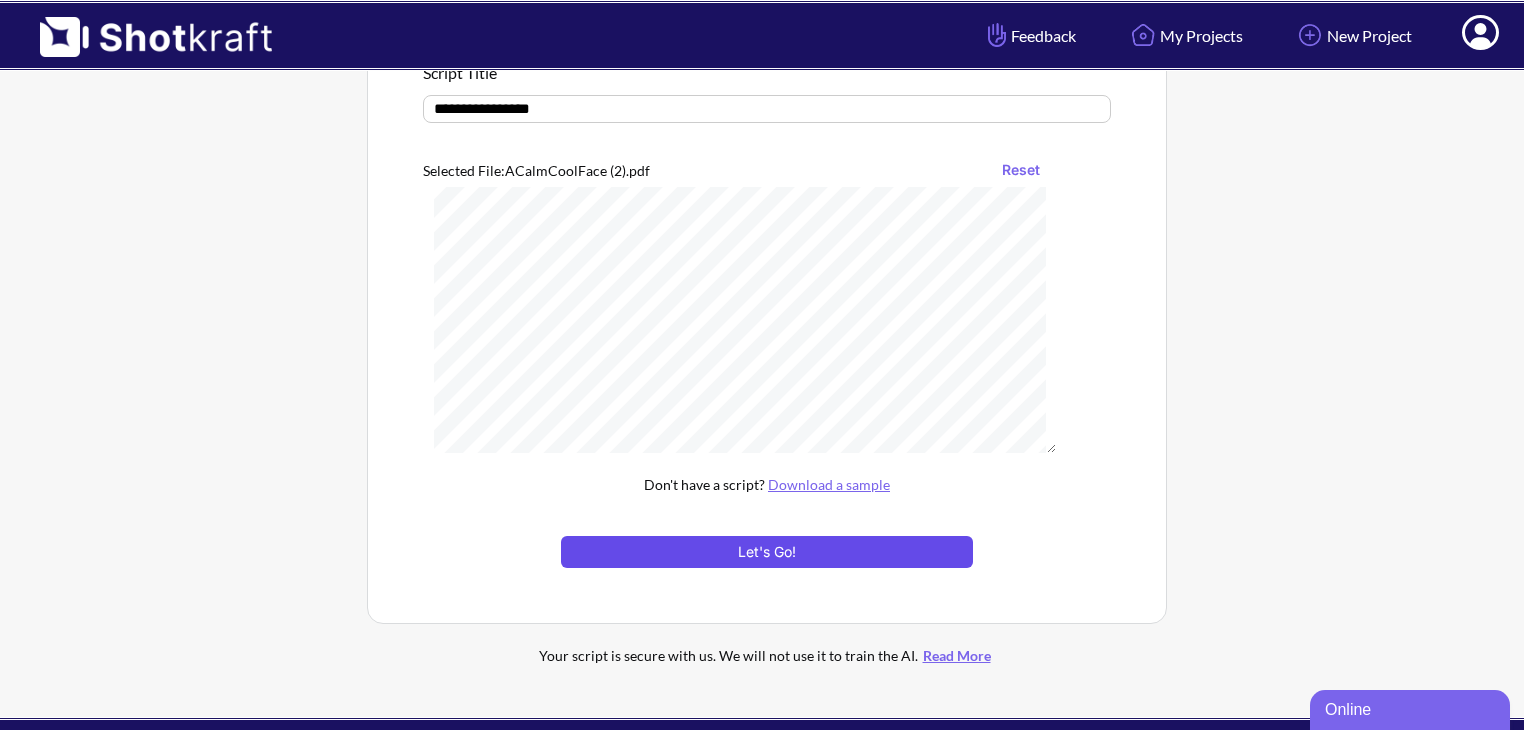 click on "Let's Go!" at bounding box center [767, 552] 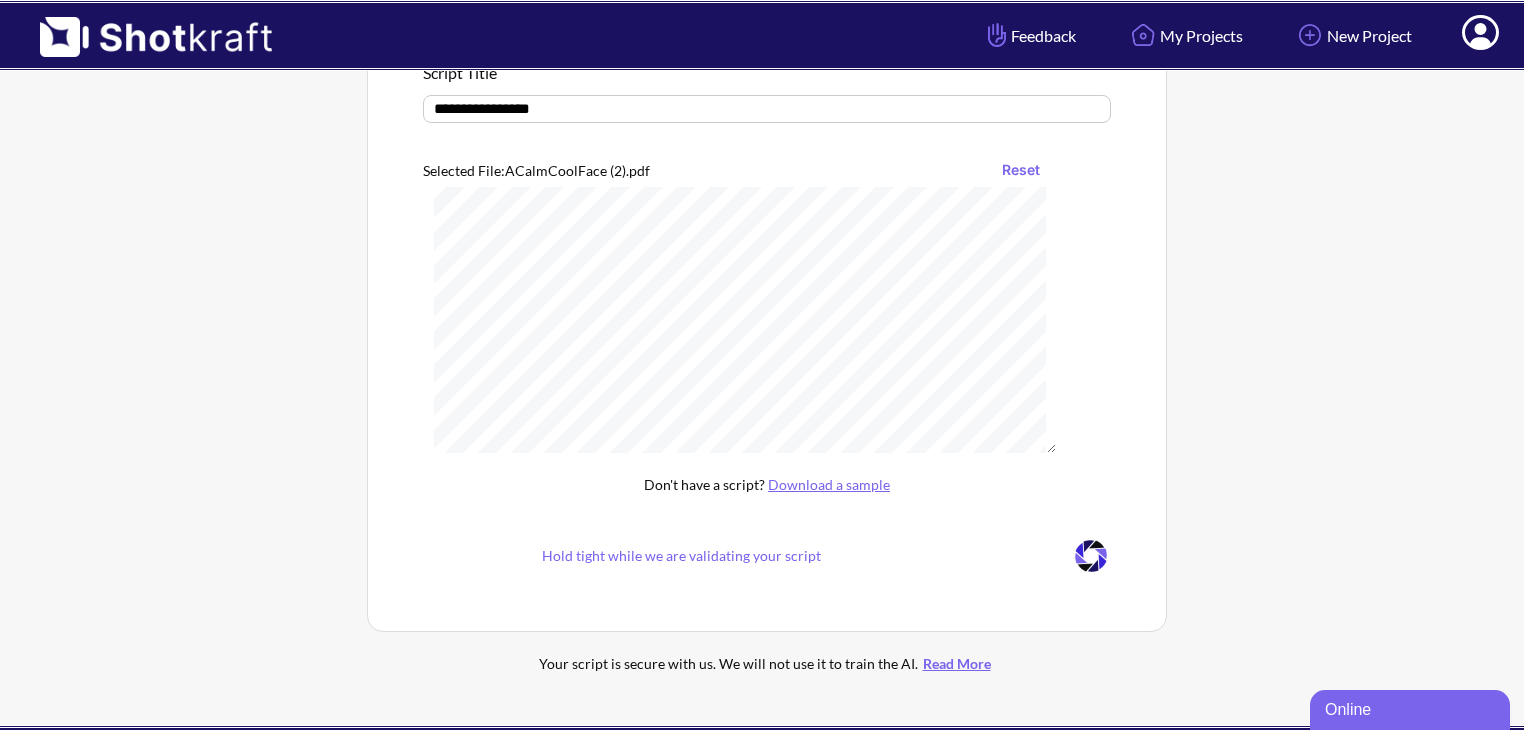 scroll, scrollTop: 108, scrollLeft: 0, axis: vertical 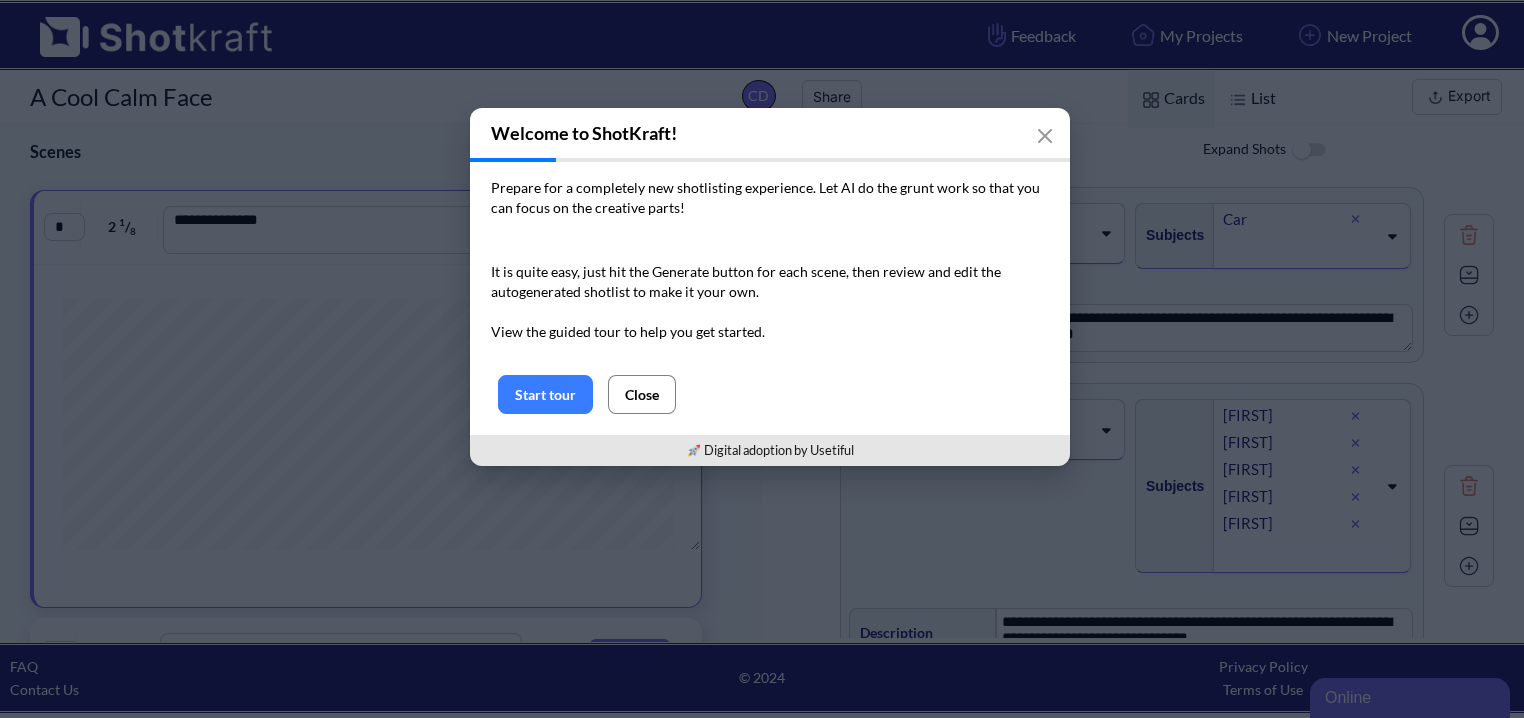 click on "Close" at bounding box center [642, 394] 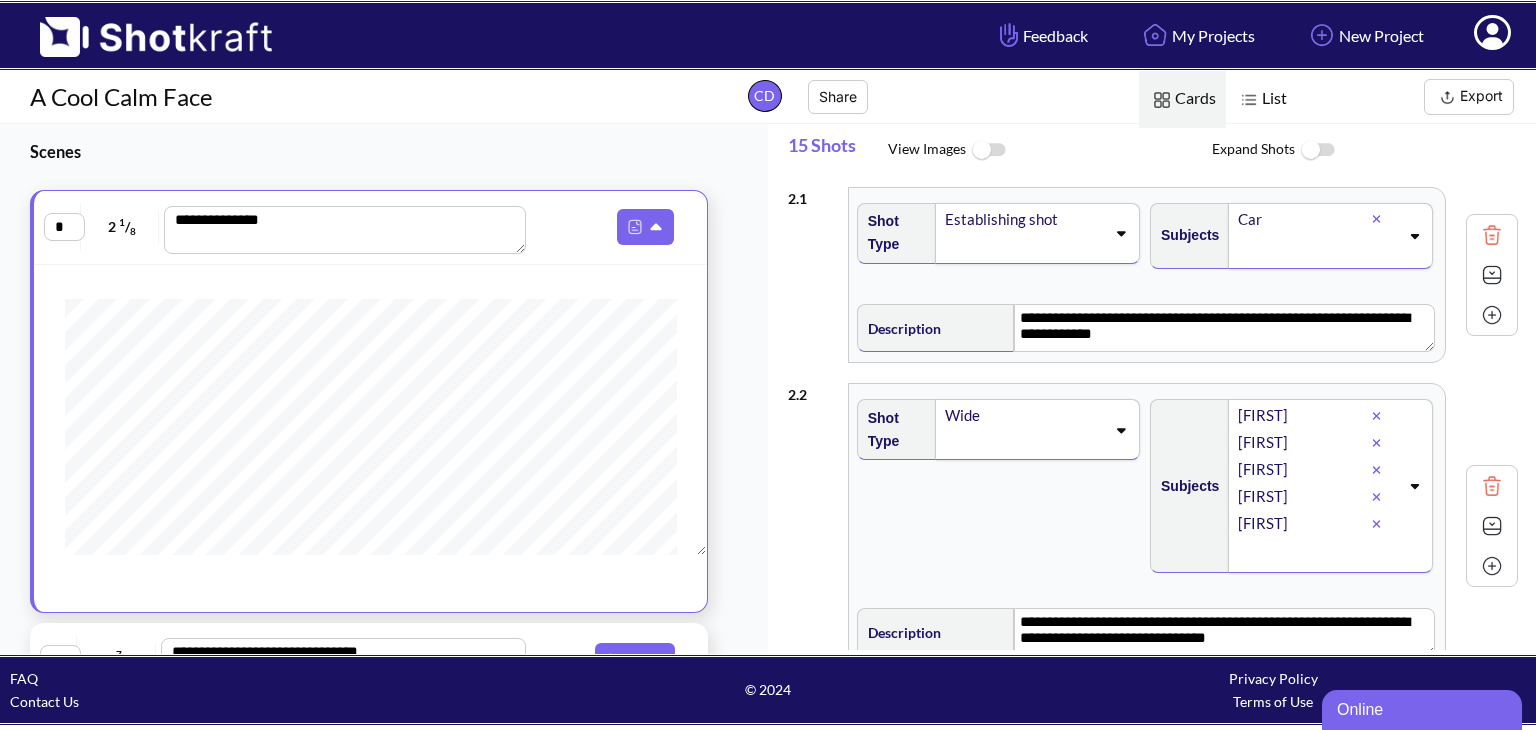 click on "Shot Type" at bounding box center (892, 430) 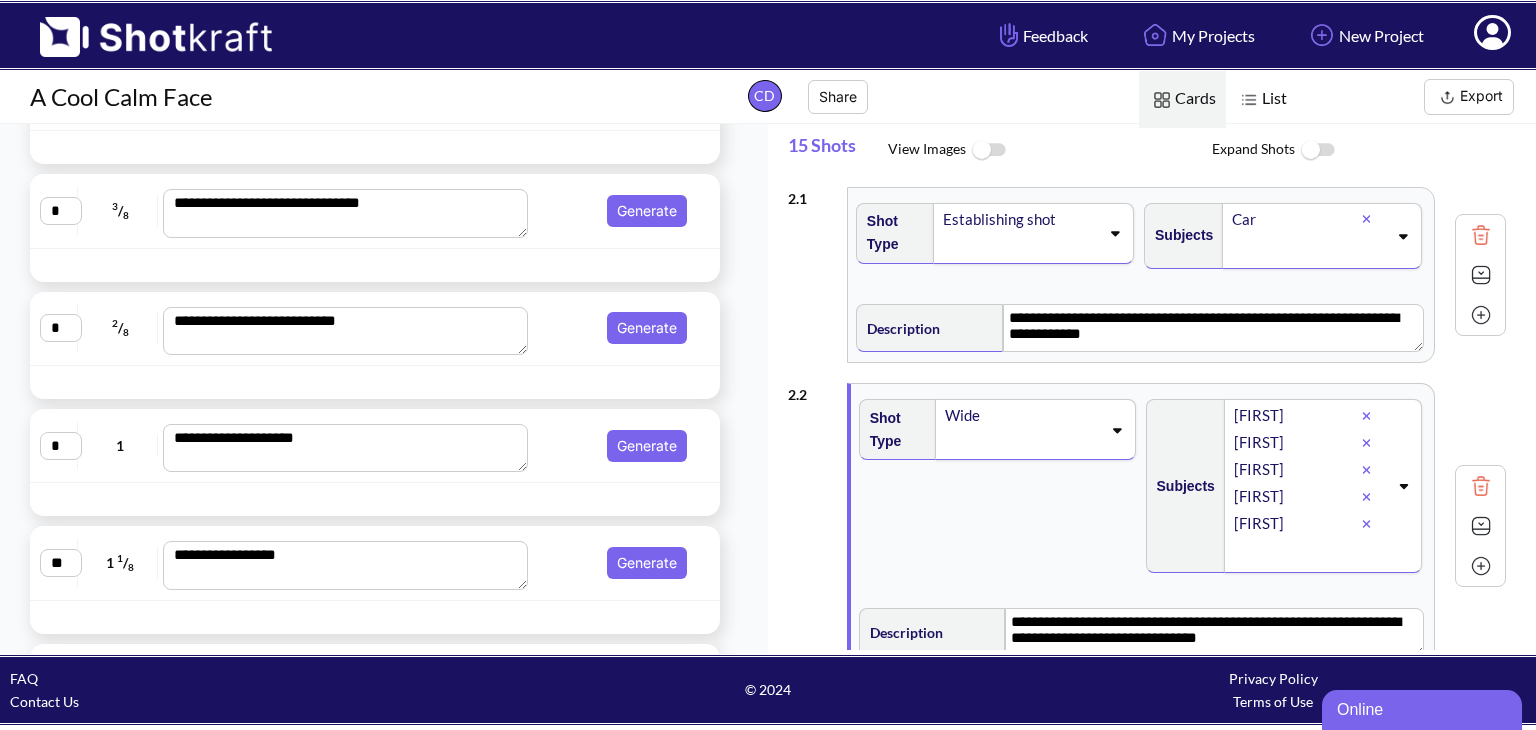 scroll, scrollTop: 916, scrollLeft: 0, axis: vertical 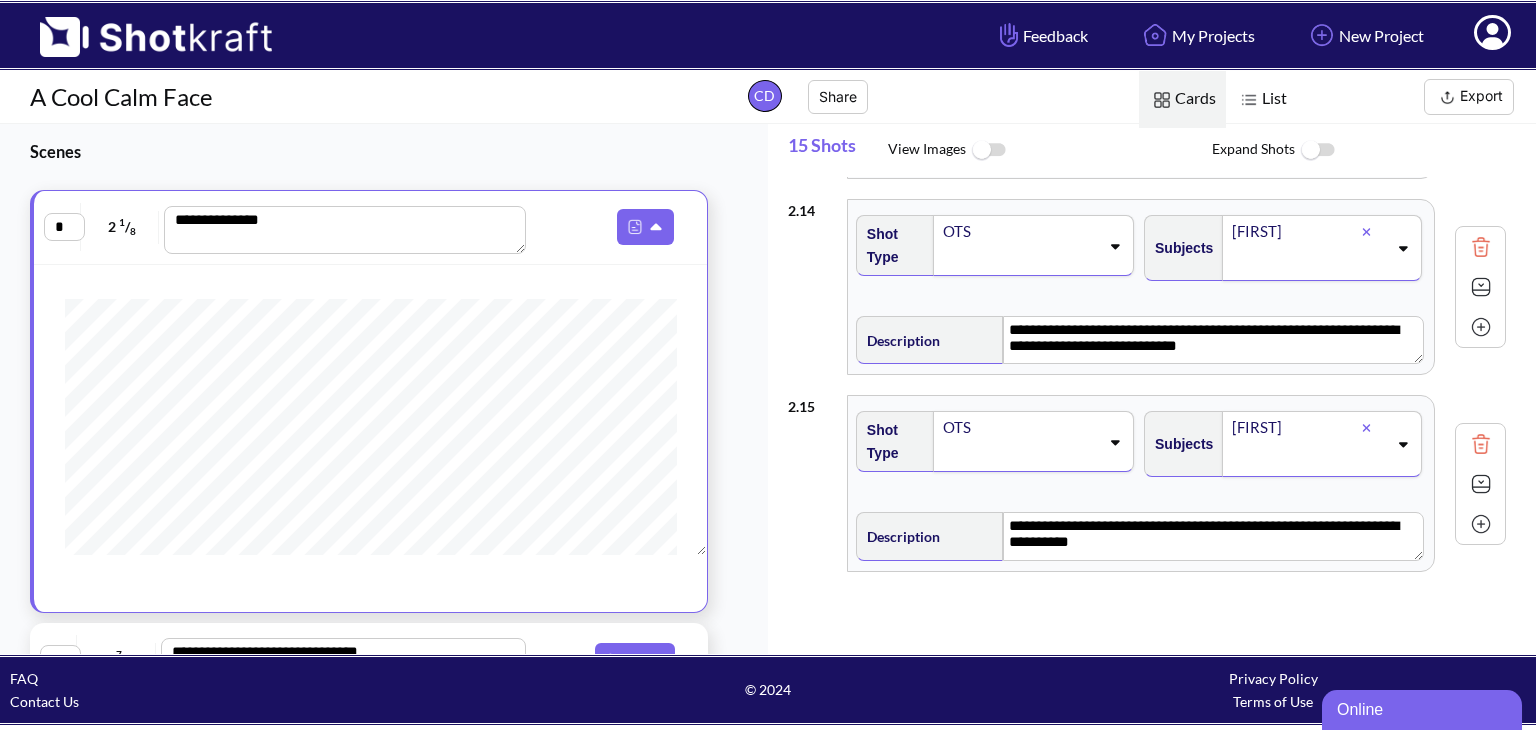 click at bounding box center (1447, 97) 